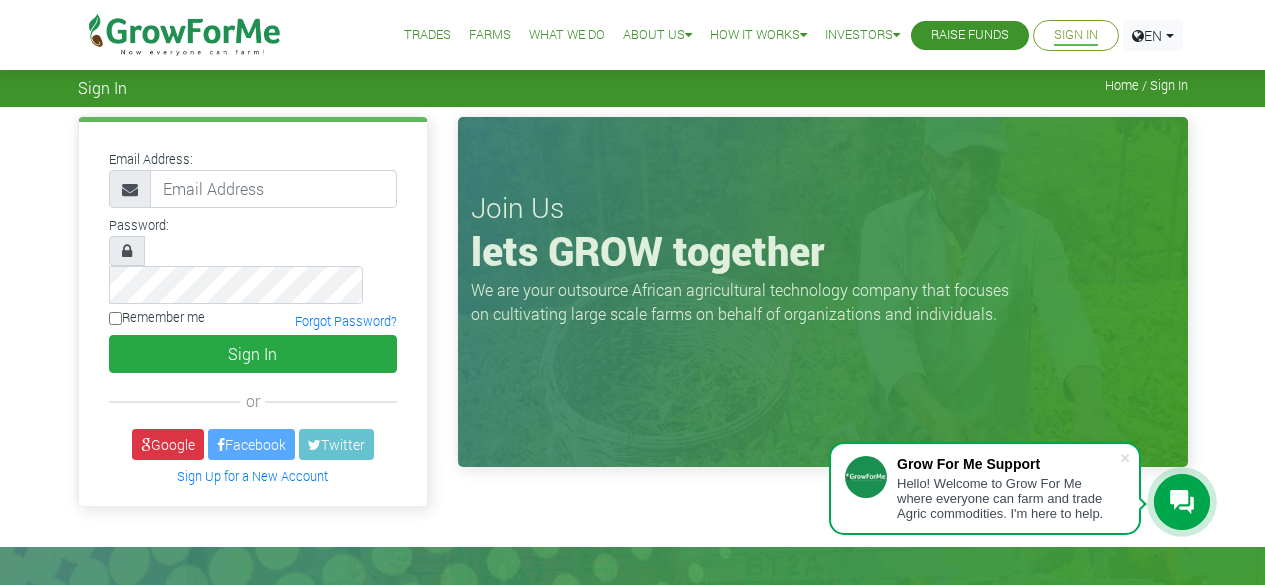 scroll, scrollTop: 0, scrollLeft: 0, axis: both 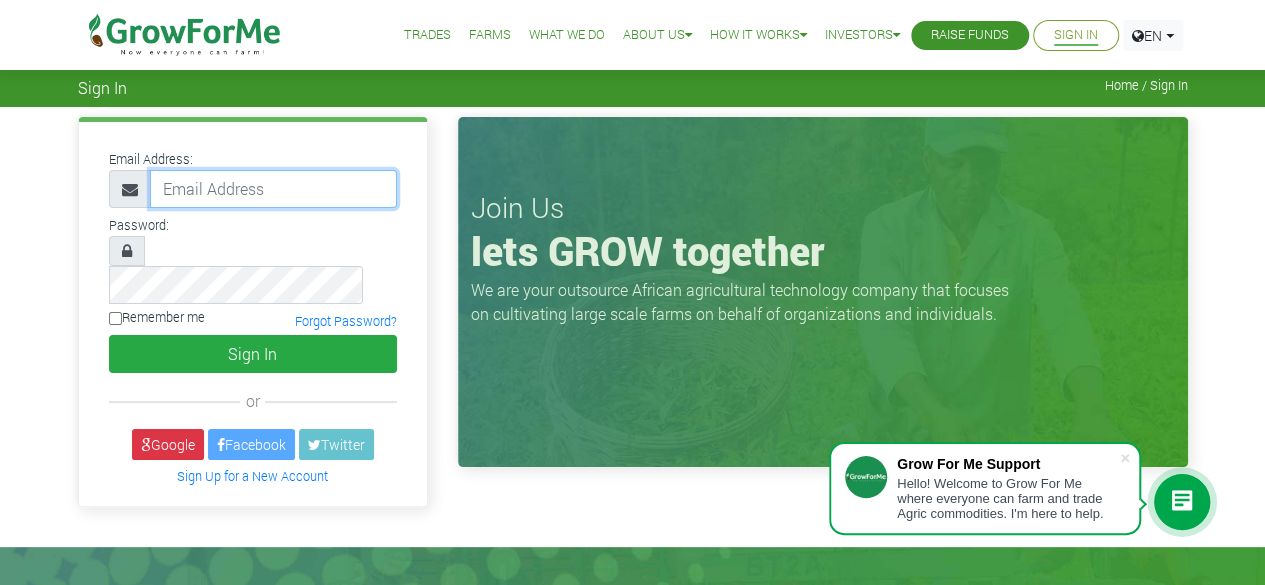 type on "bernard.amartey07@gmail.com" 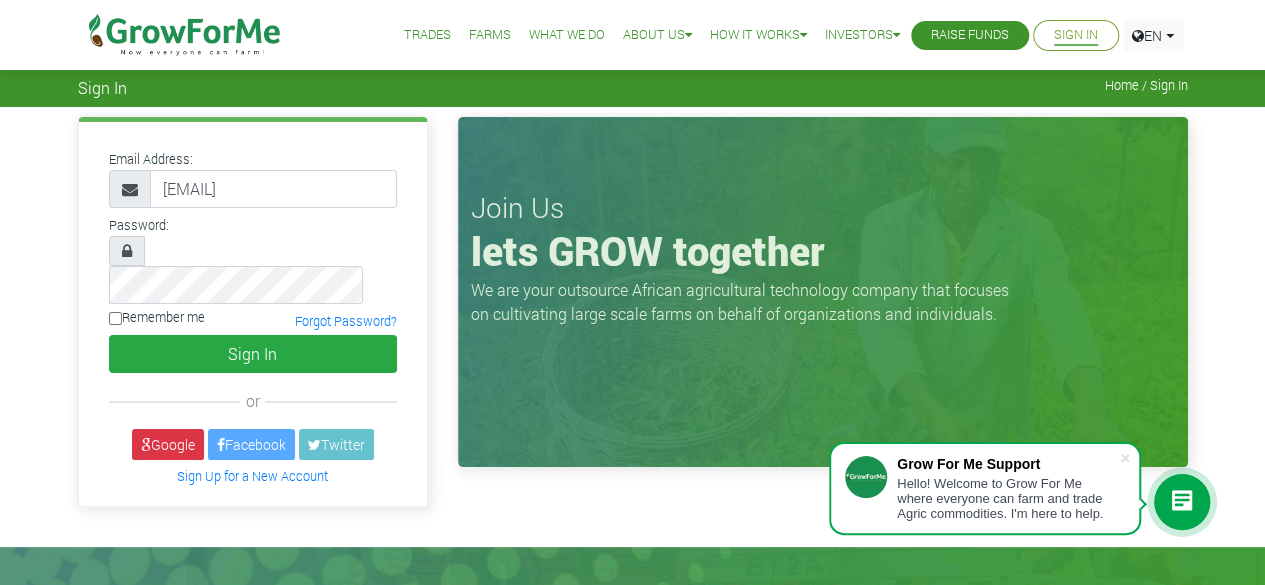 click on "Remember me" at bounding box center (157, 317) 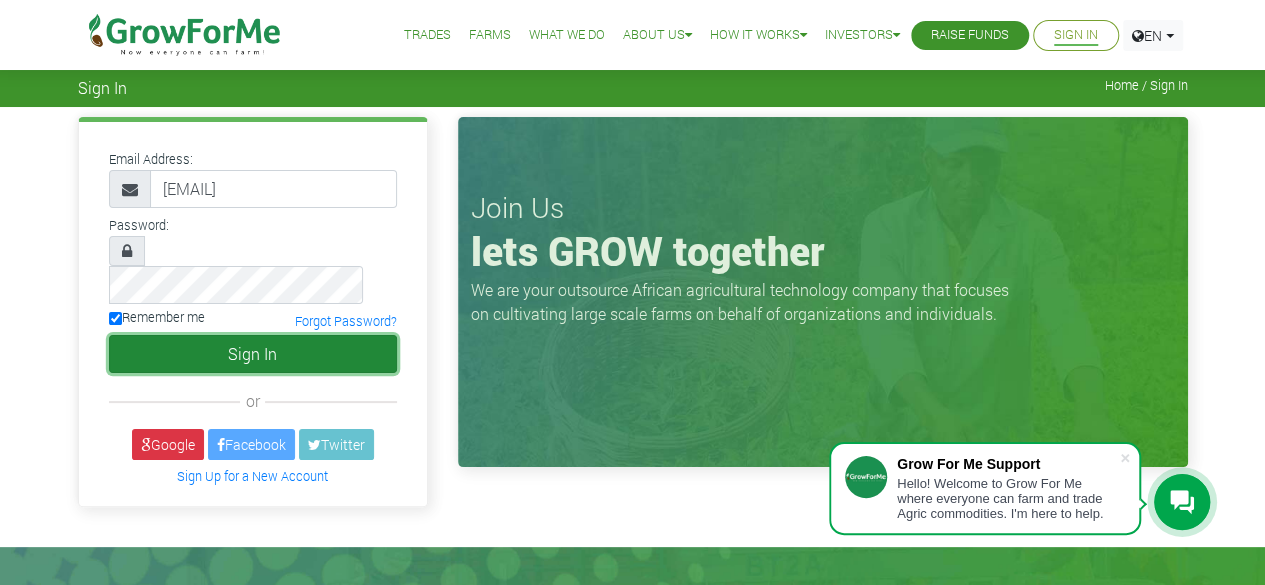 click on "Sign In" at bounding box center (253, 354) 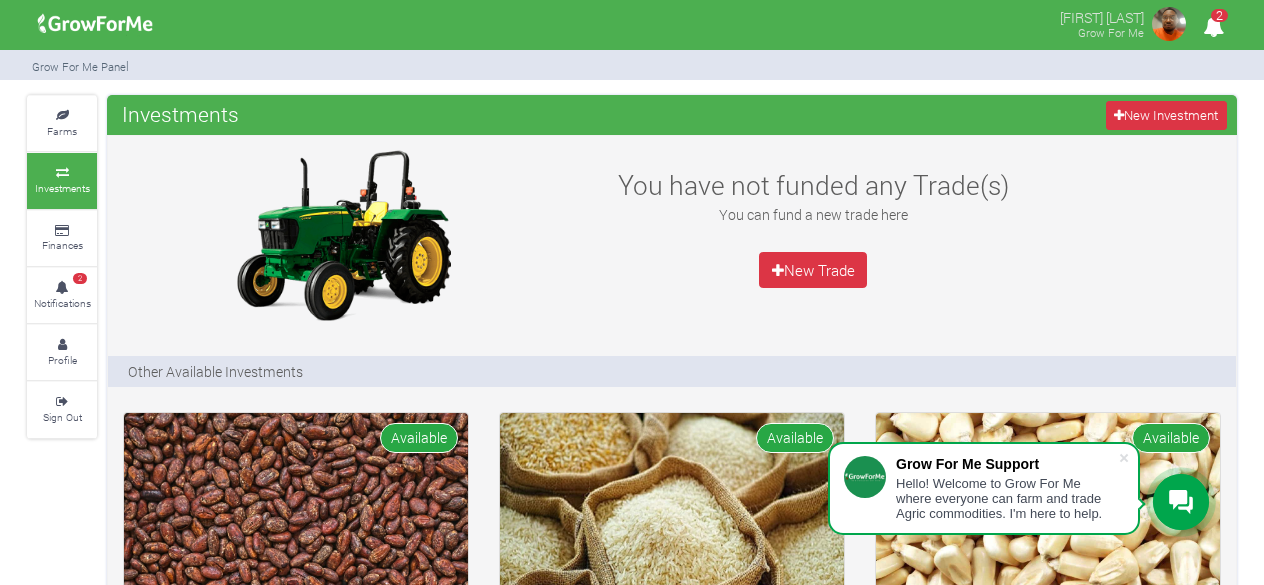 scroll, scrollTop: 0, scrollLeft: 0, axis: both 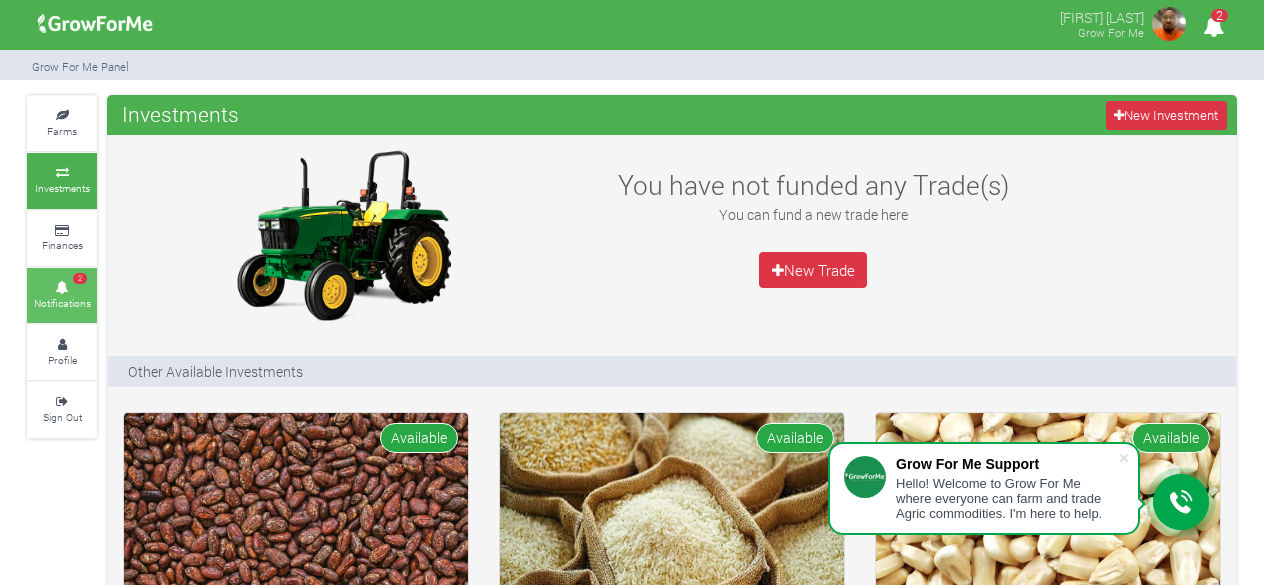 click on "Notifications" at bounding box center (62, 303) 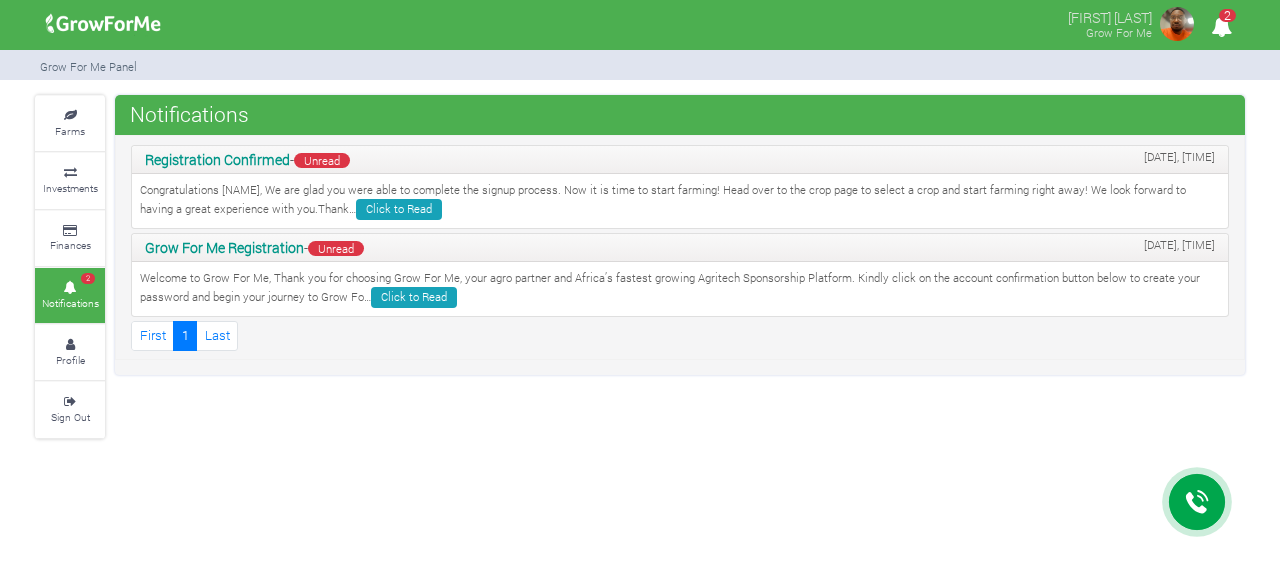 scroll, scrollTop: 0, scrollLeft: 0, axis: both 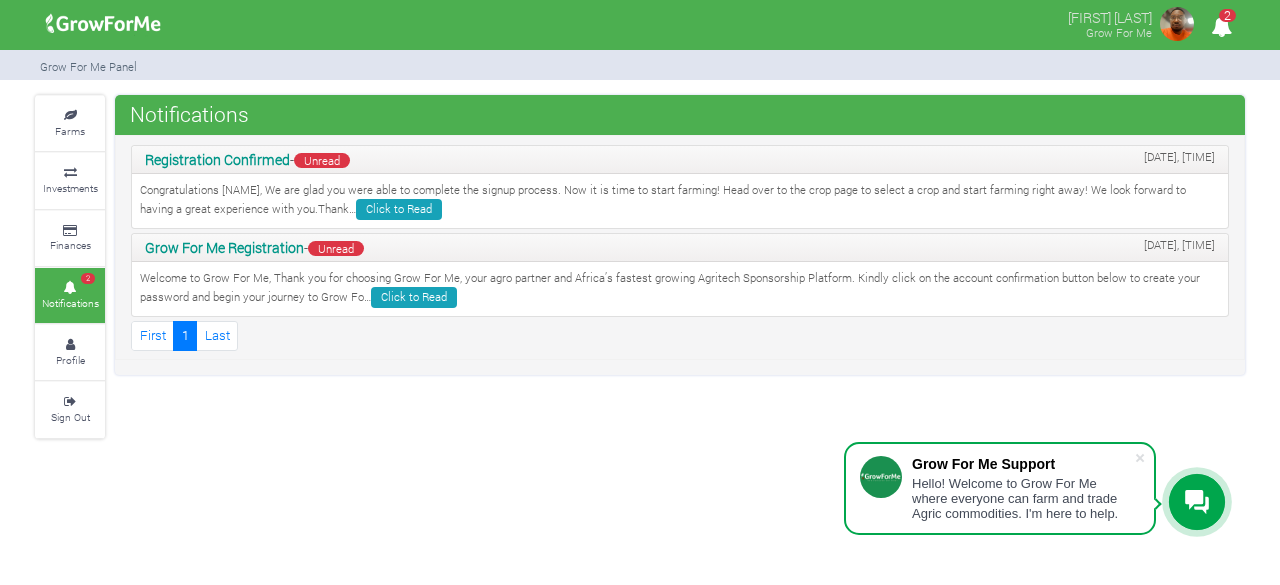 click on "2" at bounding box center (1227, 15) 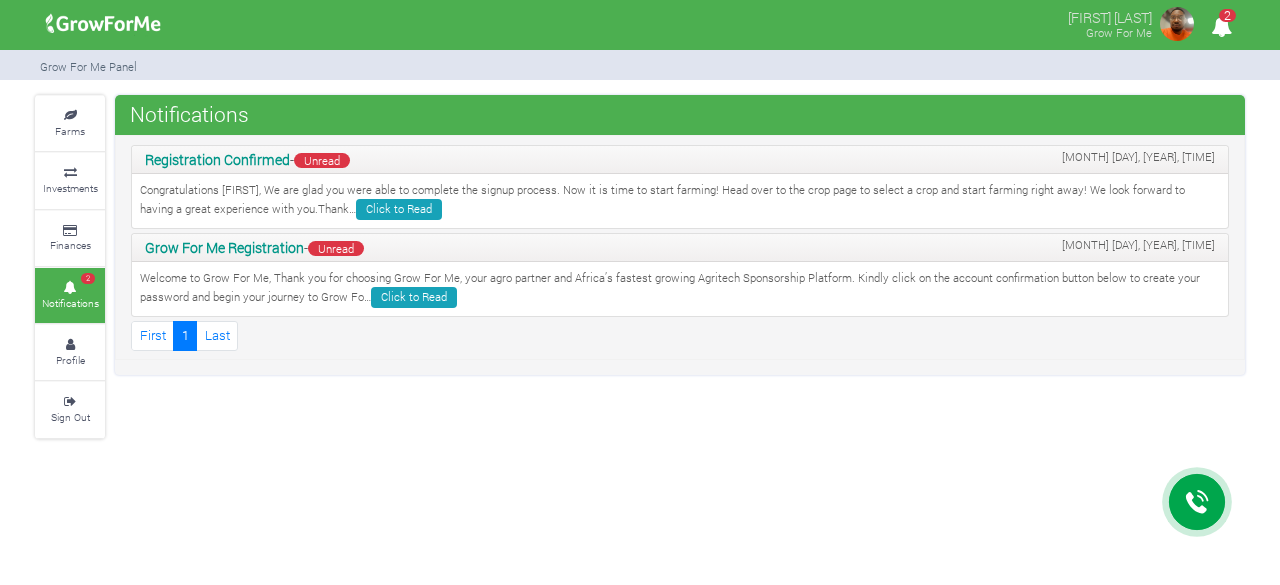 scroll, scrollTop: 0, scrollLeft: 0, axis: both 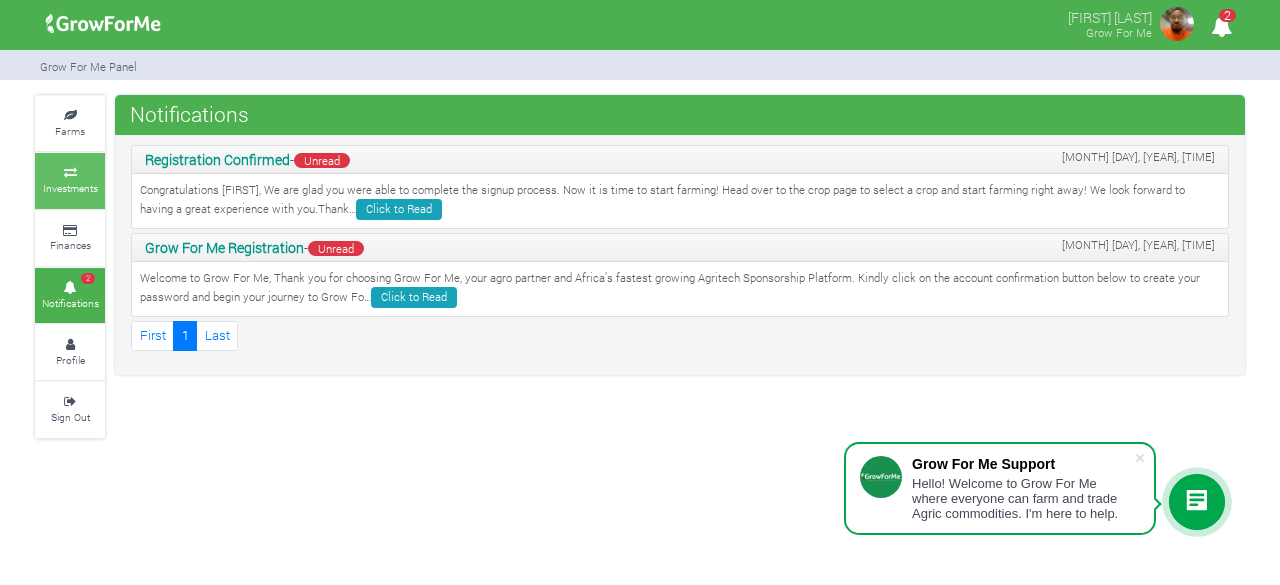 click on "Investments" at bounding box center [70, 188] 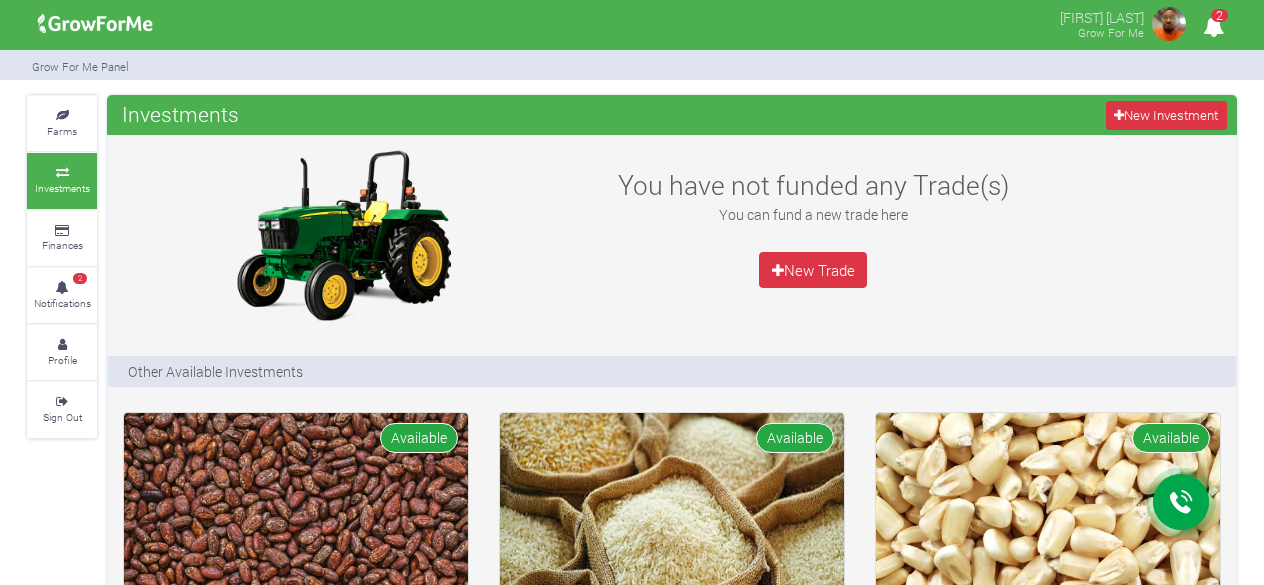 scroll, scrollTop: 0, scrollLeft: 0, axis: both 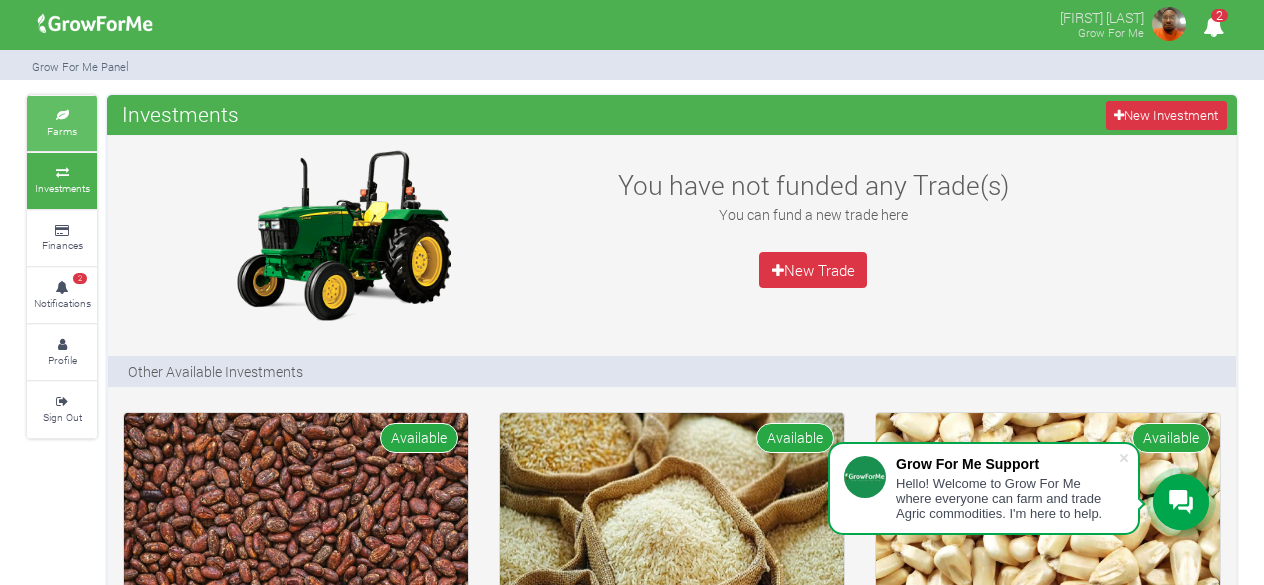 click on "Farms" at bounding box center [62, 123] 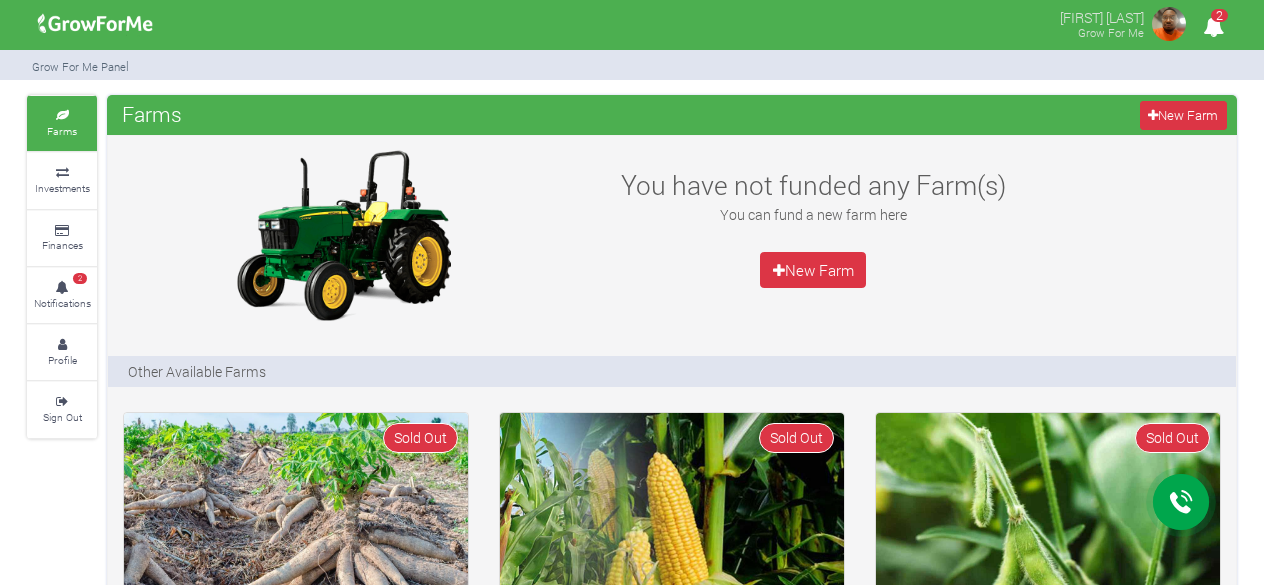 scroll, scrollTop: 0, scrollLeft: 0, axis: both 